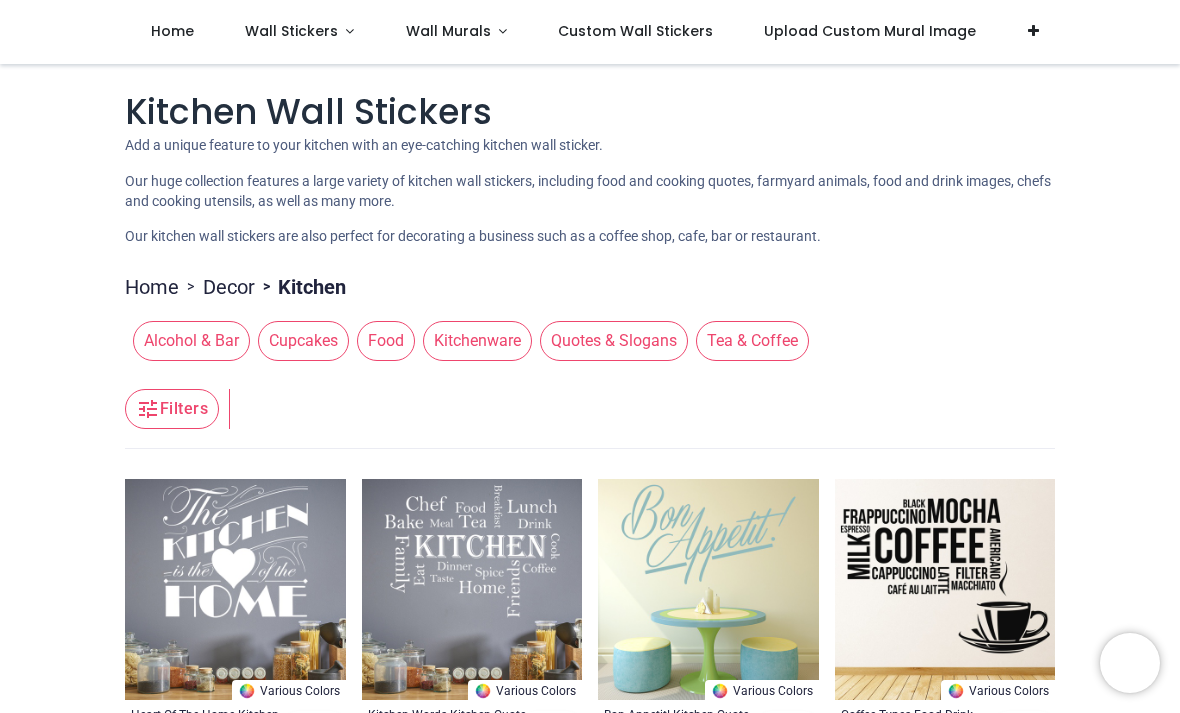 scroll, scrollTop: 0, scrollLeft: 0, axis: both 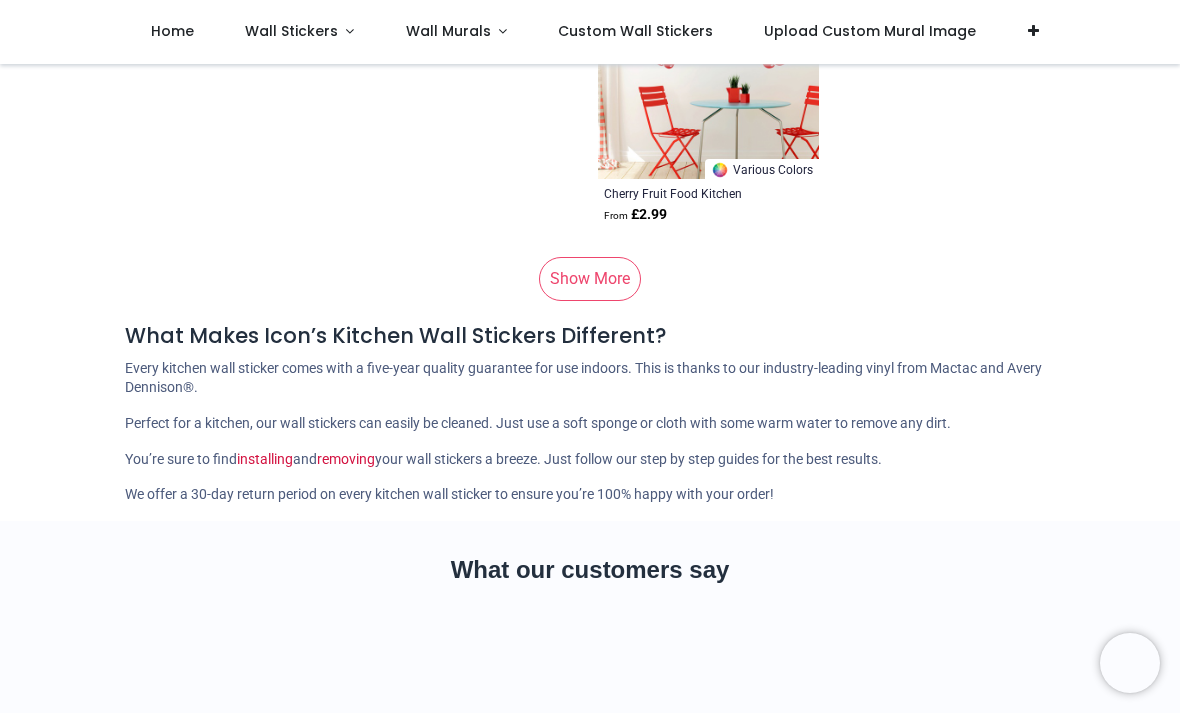 click on "Show More" at bounding box center (590, 279) 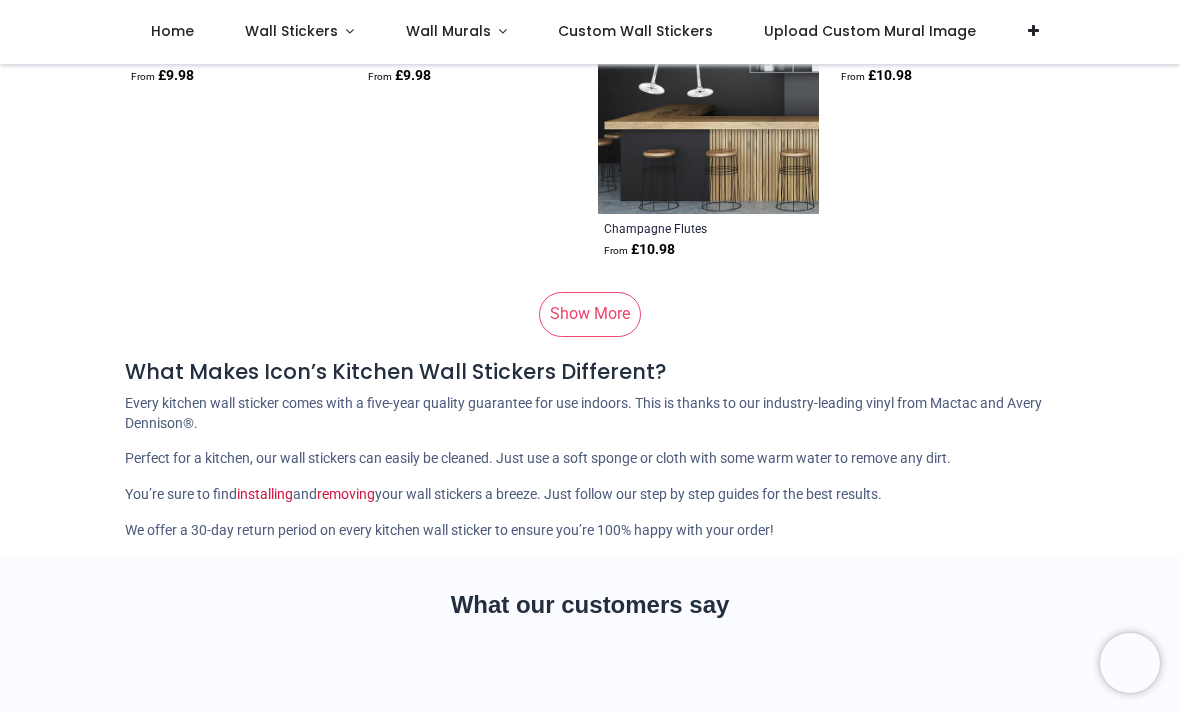 scroll, scrollTop: 20565, scrollLeft: 0, axis: vertical 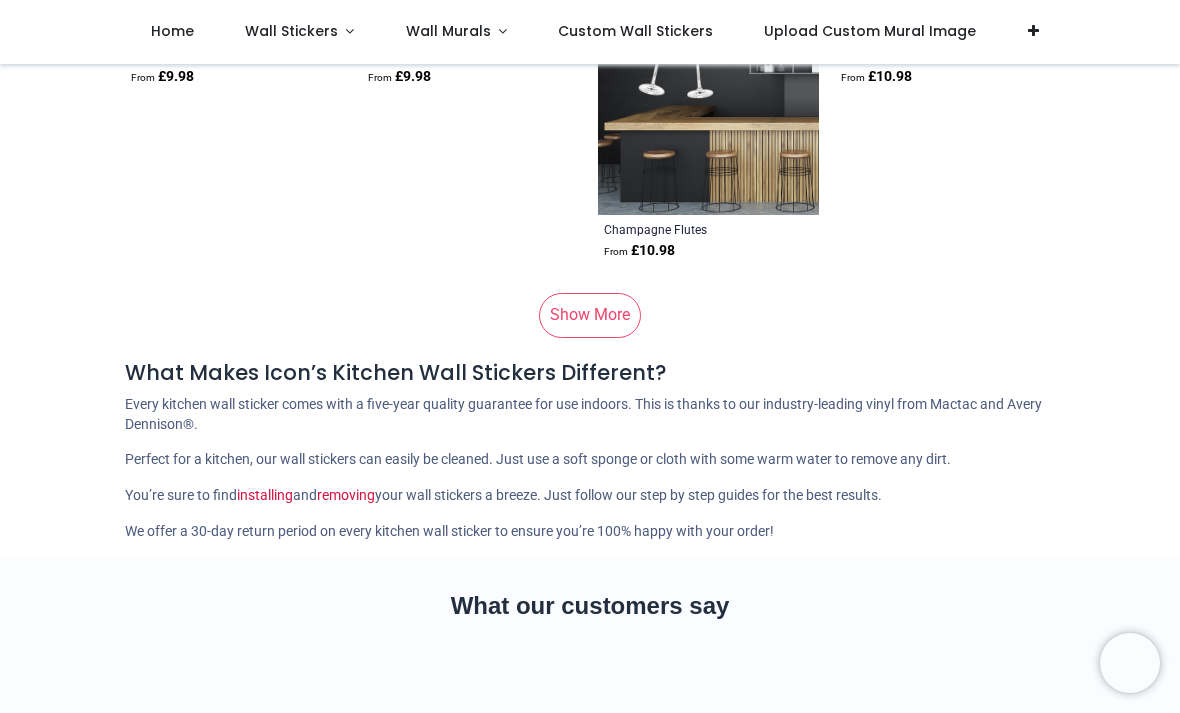 click on "Show More" at bounding box center [590, 315] 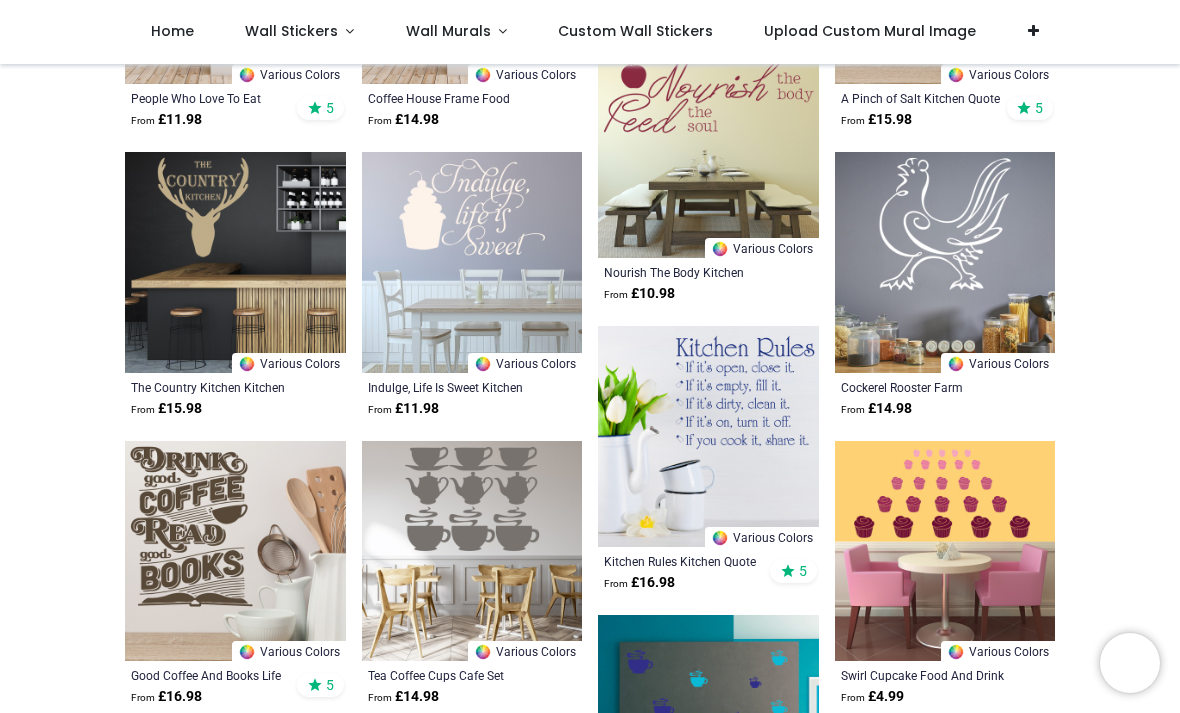 scroll, scrollTop: 22831, scrollLeft: 0, axis: vertical 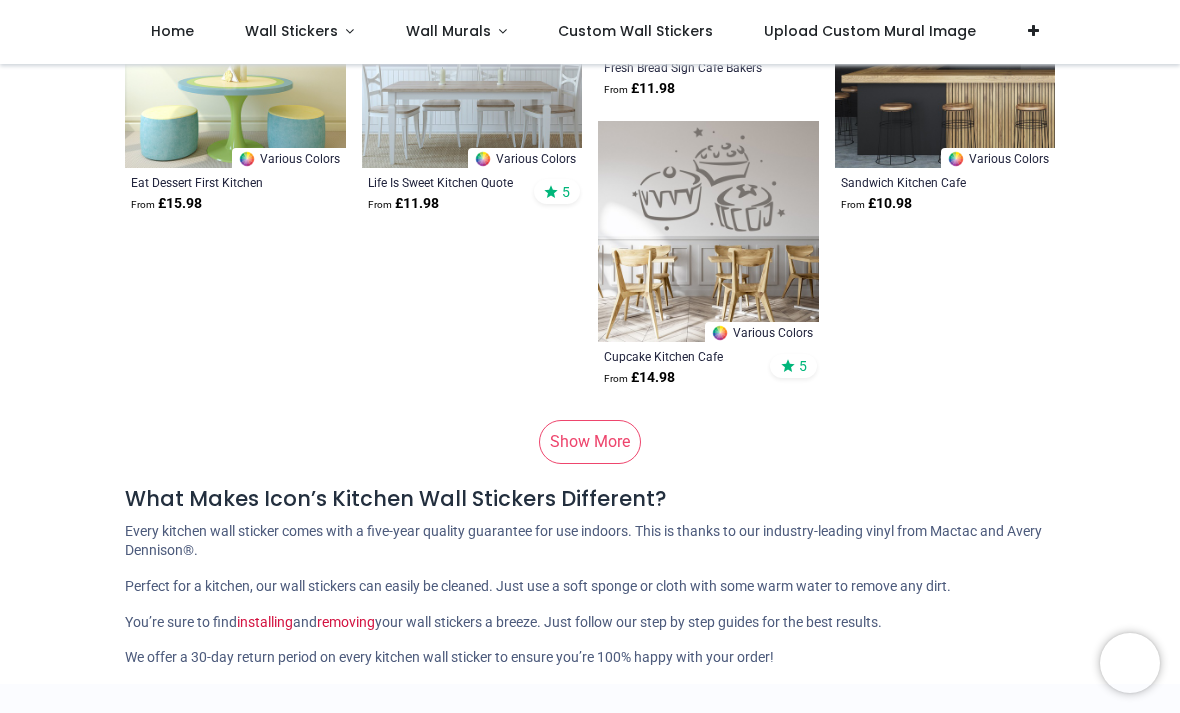 click on "Show More" at bounding box center (590, 442) 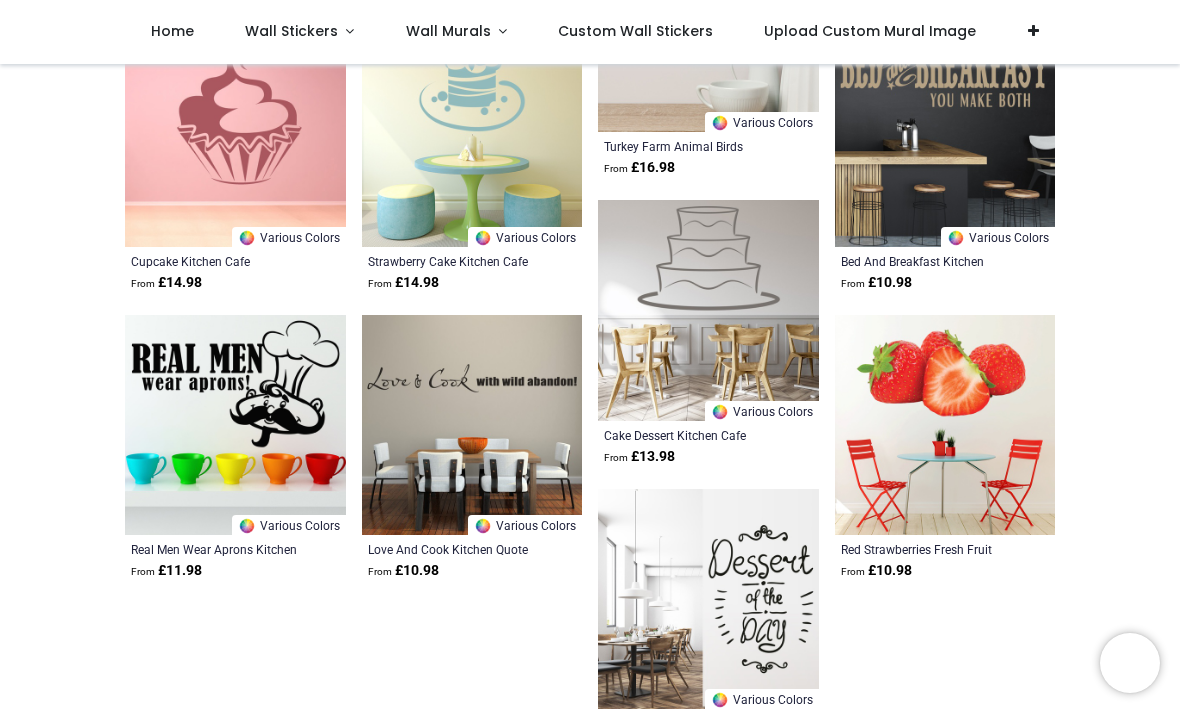 scroll, scrollTop: 32190, scrollLeft: 0, axis: vertical 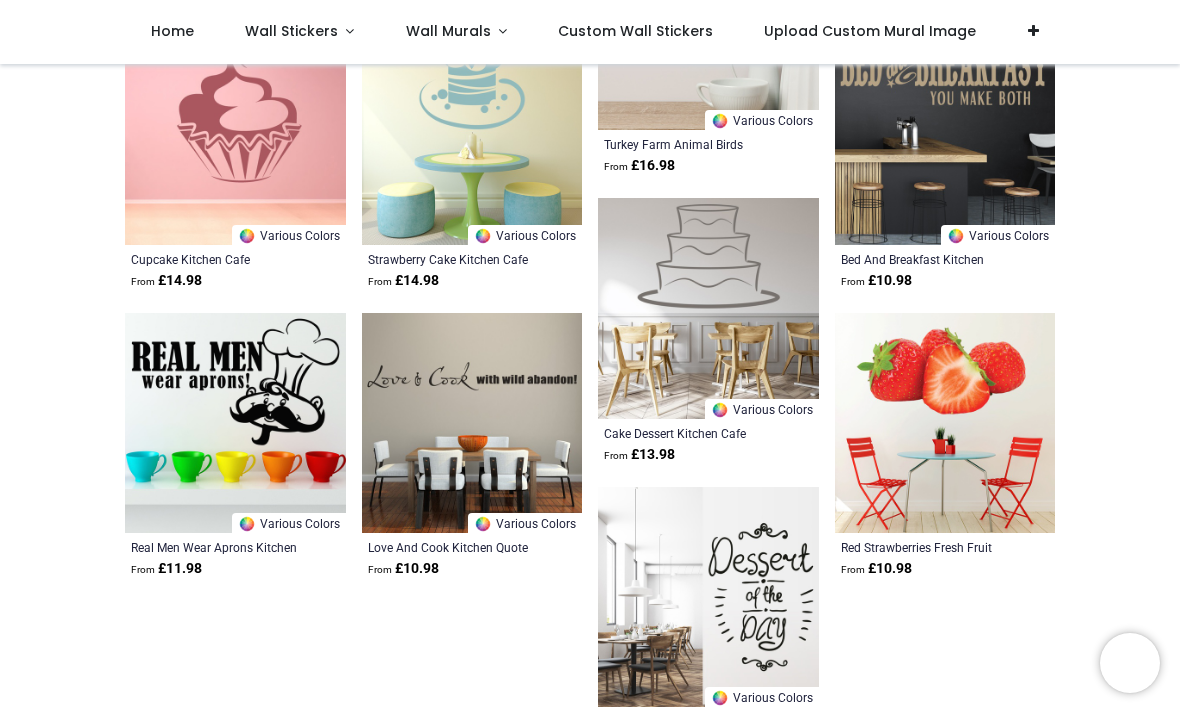 click at bounding box center [235, 423] 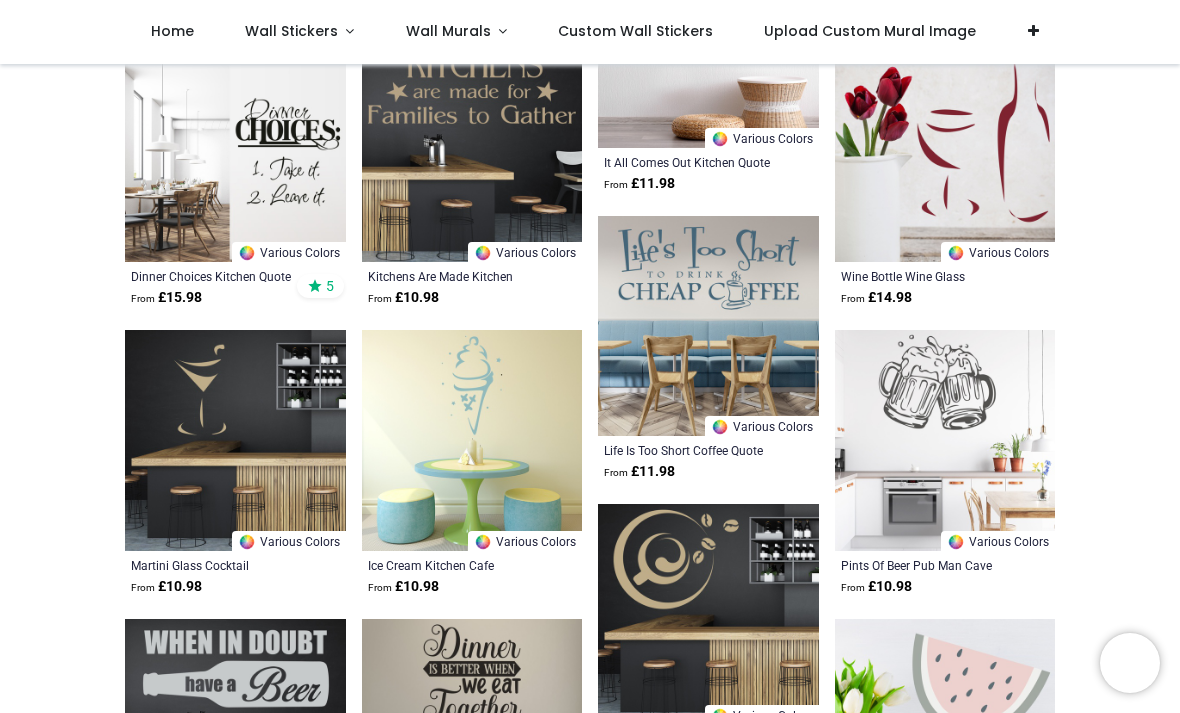 scroll, scrollTop: 18032, scrollLeft: 0, axis: vertical 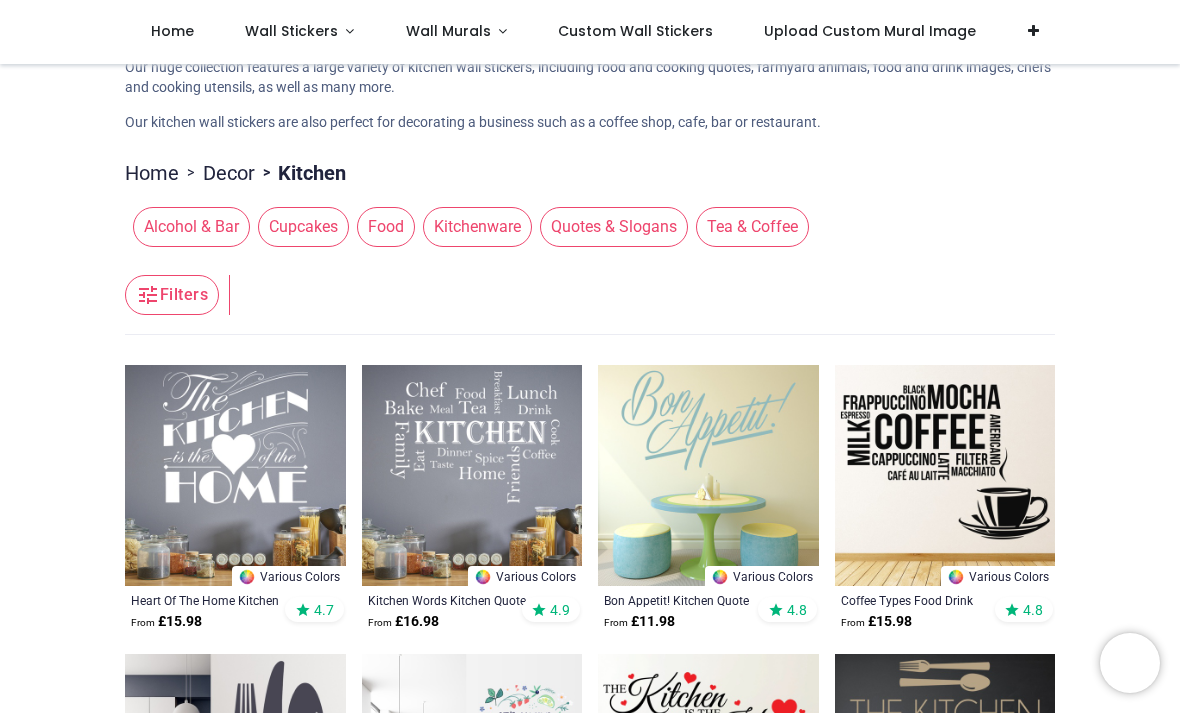 click on "Quotes & Slogans" at bounding box center (614, 227) 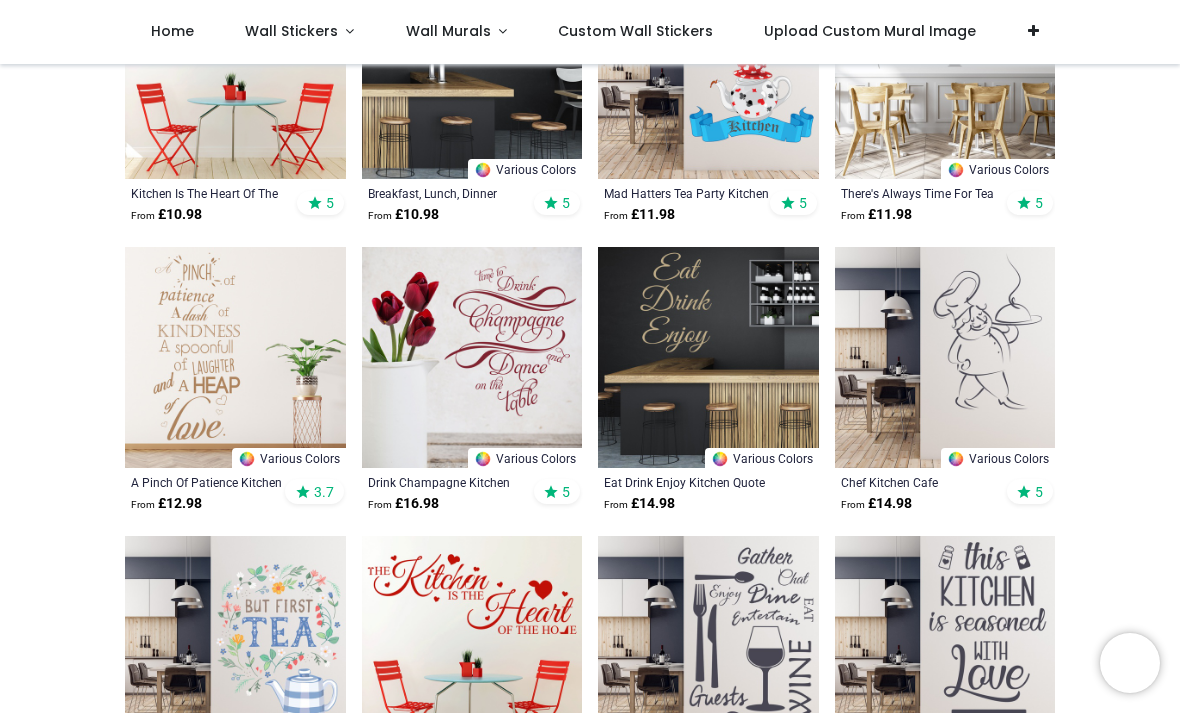 scroll, scrollTop: 810, scrollLeft: 0, axis: vertical 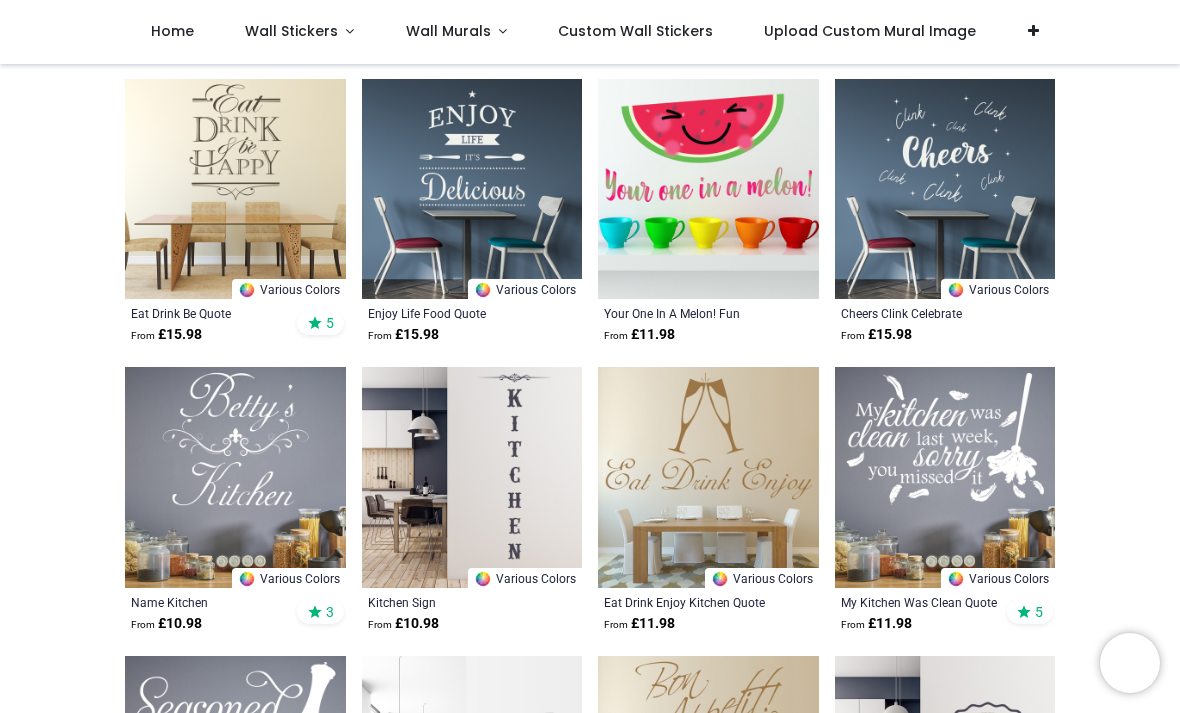 click at bounding box center (235, 477) 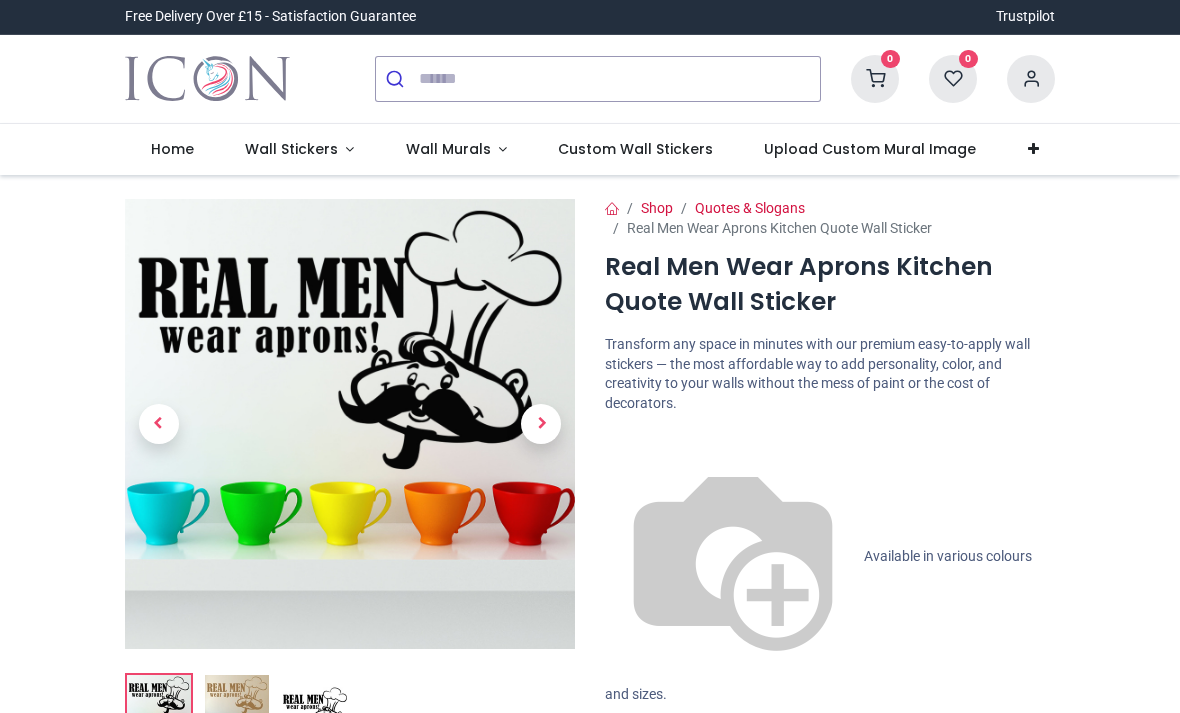 scroll, scrollTop: 0, scrollLeft: 0, axis: both 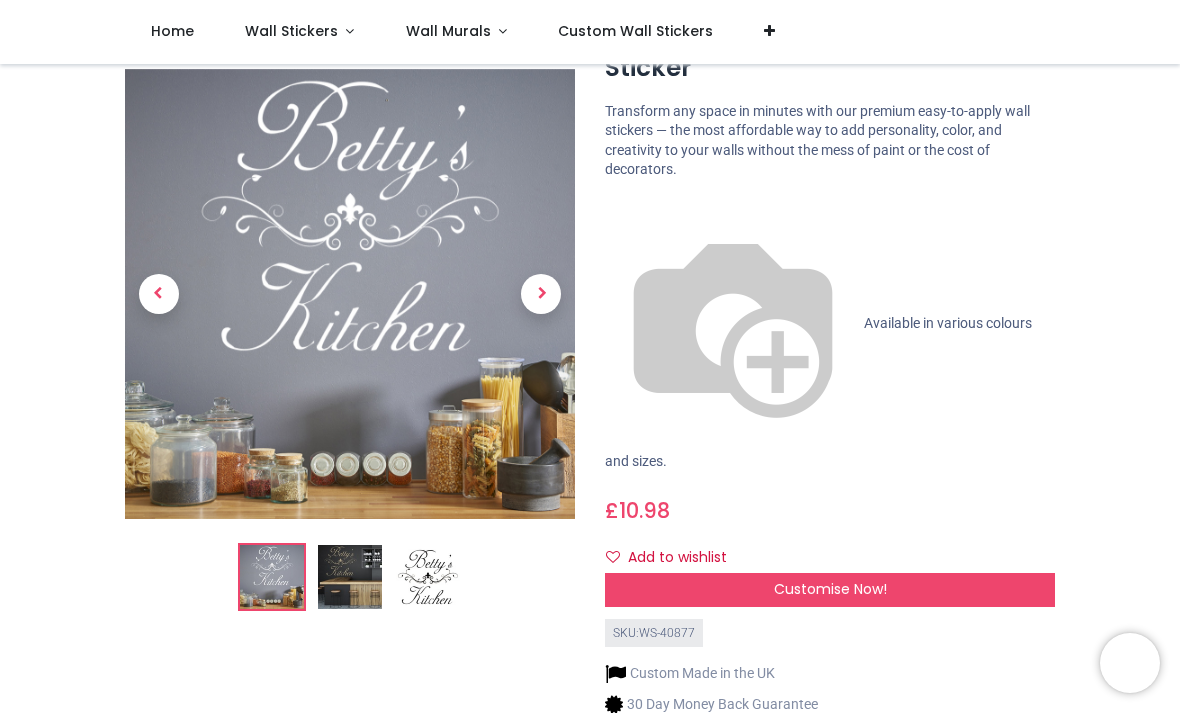 click at bounding box center [350, 577] 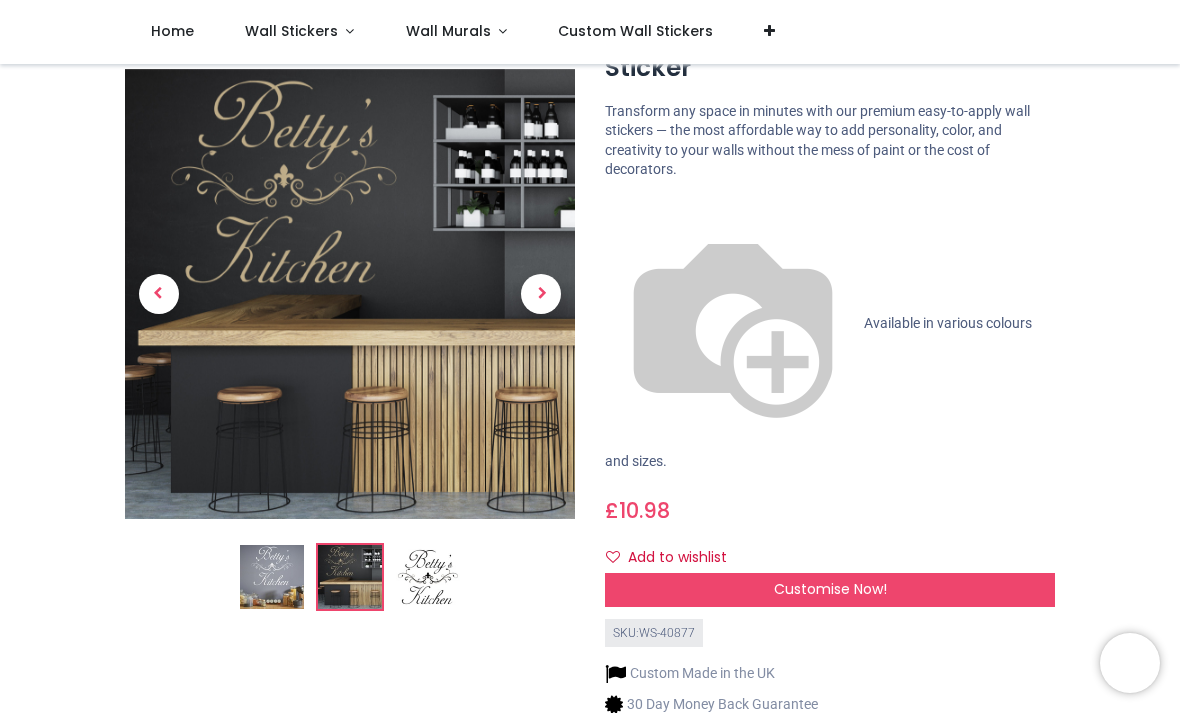 click at bounding box center [272, 577] 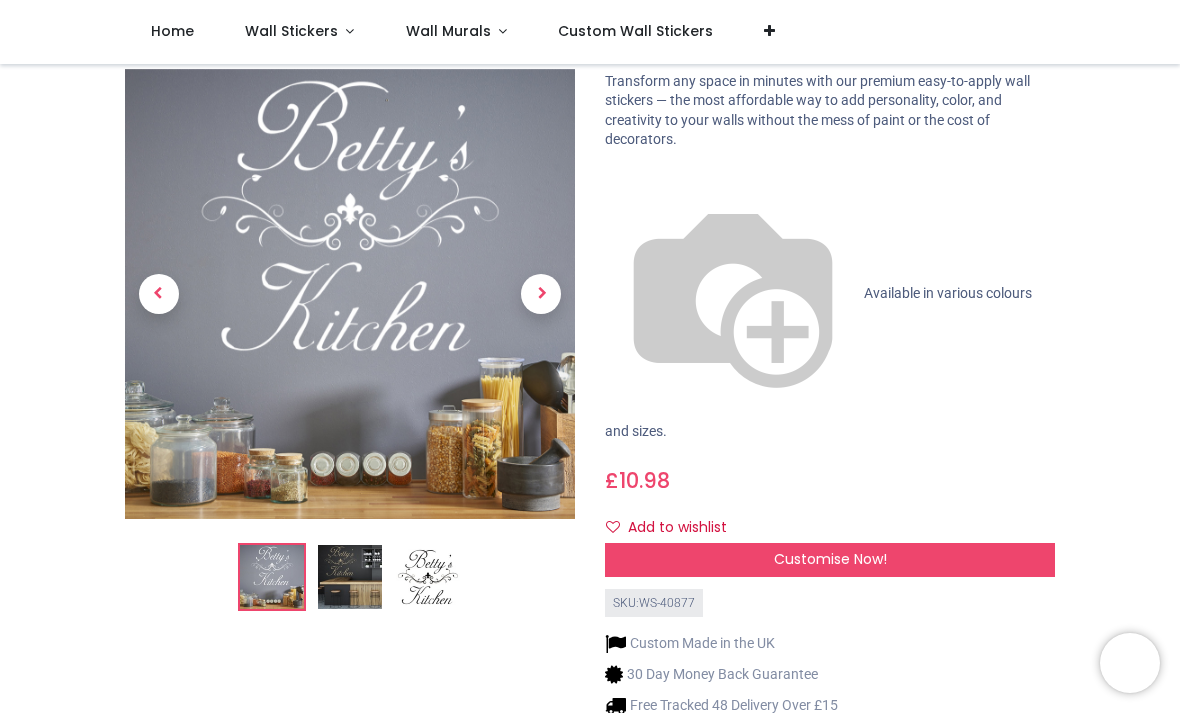 scroll, scrollTop: 159, scrollLeft: 0, axis: vertical 